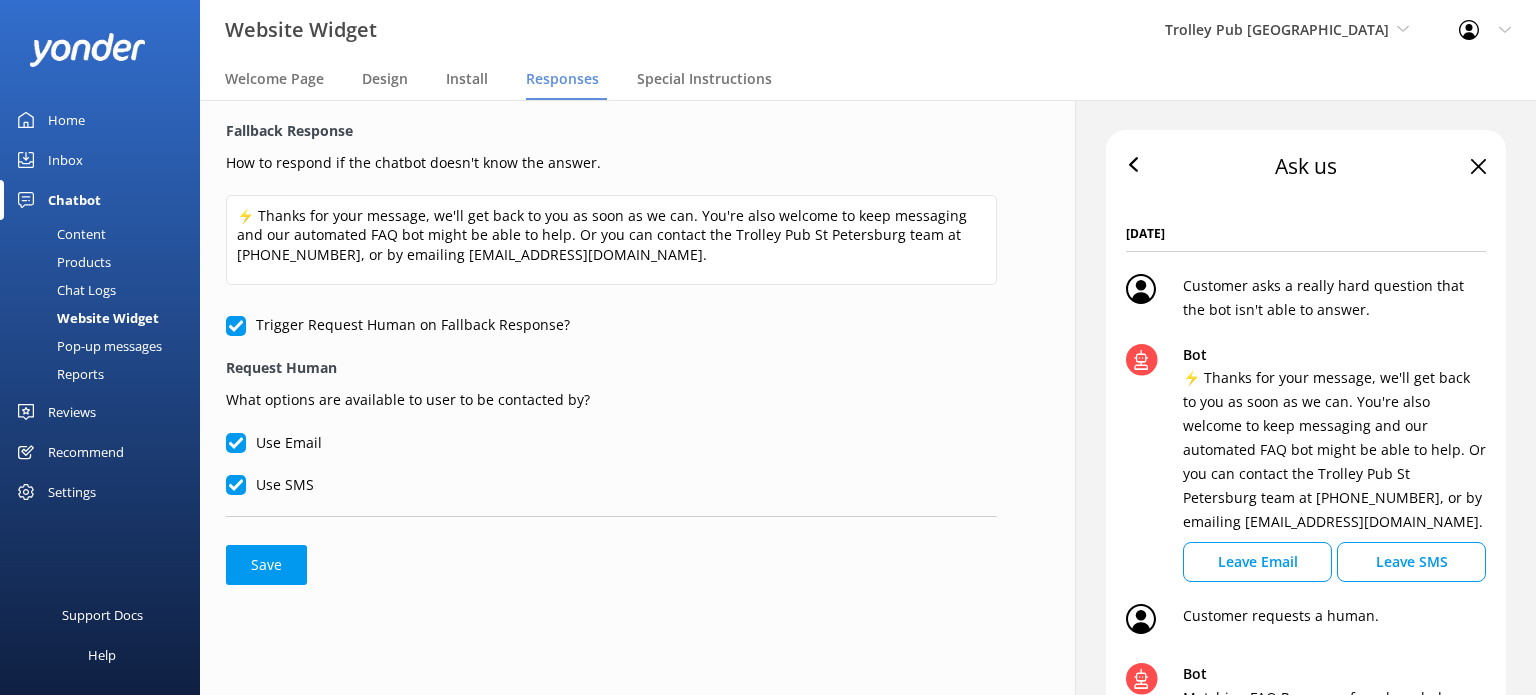 scroll, scrollTop: 0, scrollLeft: 0, axis: both 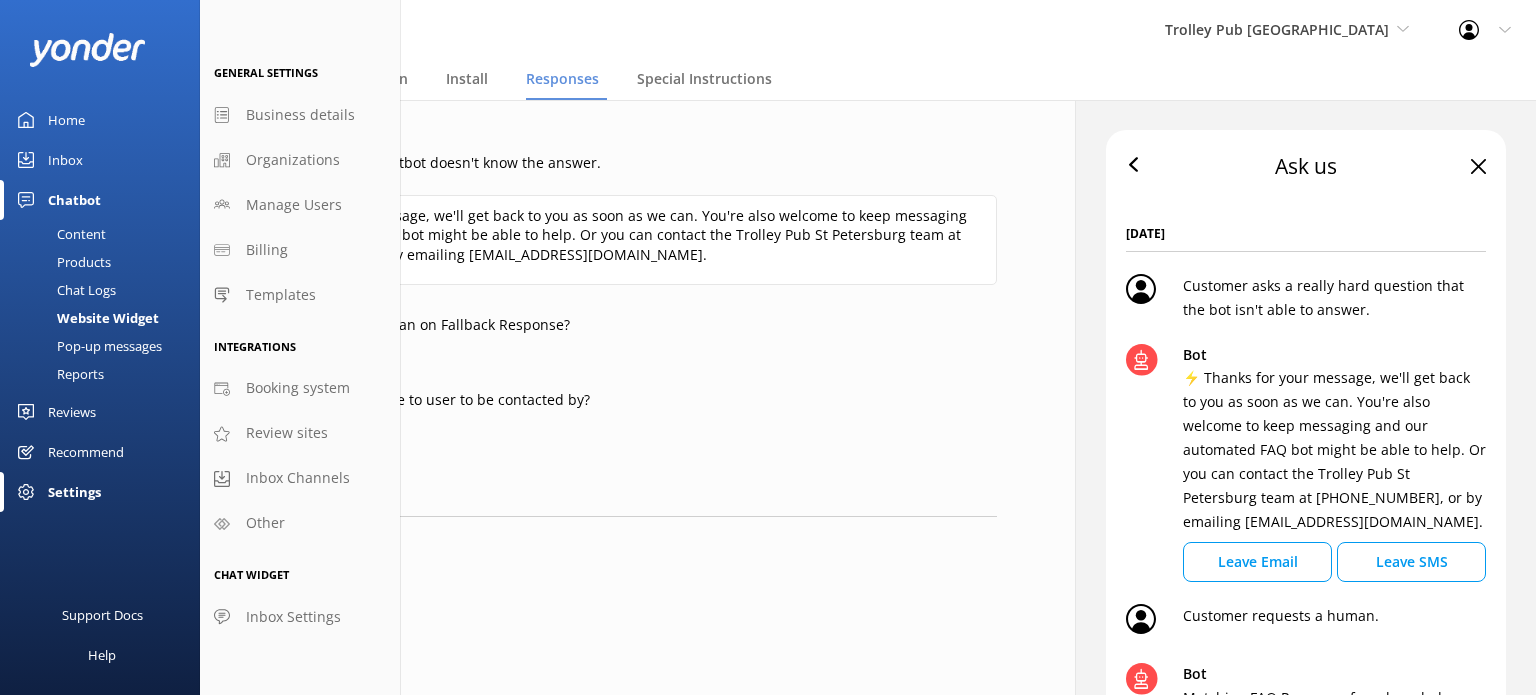 click on "Trolley Pub St Petersburg Yonder demo Musket Cove Island Resort & Marina Bea Abel Tasman Kayaks Yonder Luxury Suites Polynesian Spa Pacific Park Christian Holiday Camp Skyline Rotorua Skyline Queenstown AJ Hackett Bungy New Zealand Redwoods Treewalk & Altitude Tropical Sailing Hokitika’s Kiwi Holiday Park and Motels Wilsons Abel Tasman MONOPOLY DREAMS Melbourne Yonder Toowoomba Central Plaza South Sea Cruises South Sea Sailing Blue Lagoon Cruises Timber Trail Shuttle & Bike Hire Pelorus Mail Boat Punga Cove Marlborough Tour Company Furneaux Lodge Cougar Line Water Taxi Dvorak Expeditions Tongariro Crossing Shuttles Real NZ Skydive Australia Skydive Orange ZORB Kanazawa Tours Waitomo TOP 10 Holiday Park Belt Road Seaside Holiday Park Fitzroy Beach Holiday Park Cardrona x Treble Cone Barefoot Chat Bot 👣⛵😎 Hobbiton Movie Set Tongariro River Rafting De Palm Island Black Cat Cruises Kanazawa Tours The Parnell Hotel and Conference Centre Glenworth Valley Shoreline Beach Service Coastal 30a Chairs Stray" at bounding box center [1287, 30] 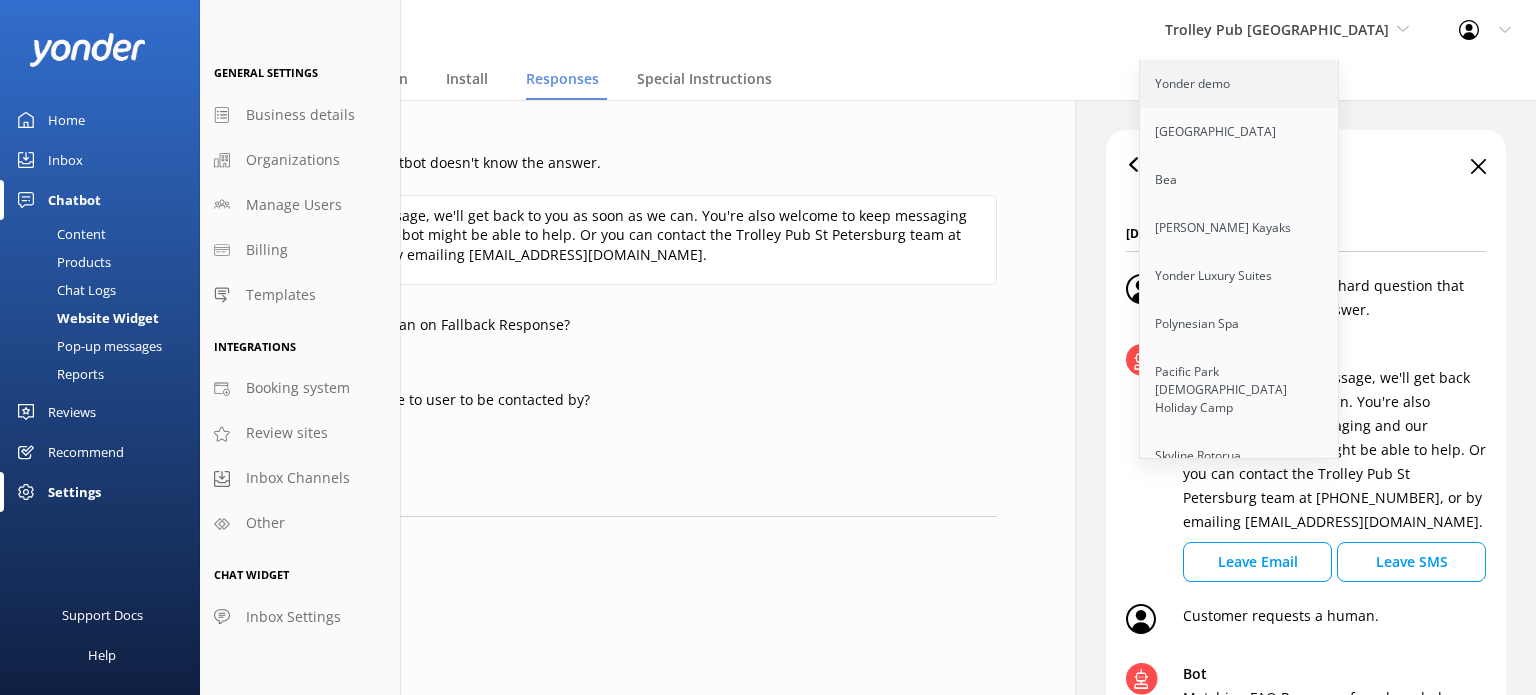 click on "Yonder demo" at bounding box center (1240, 84) 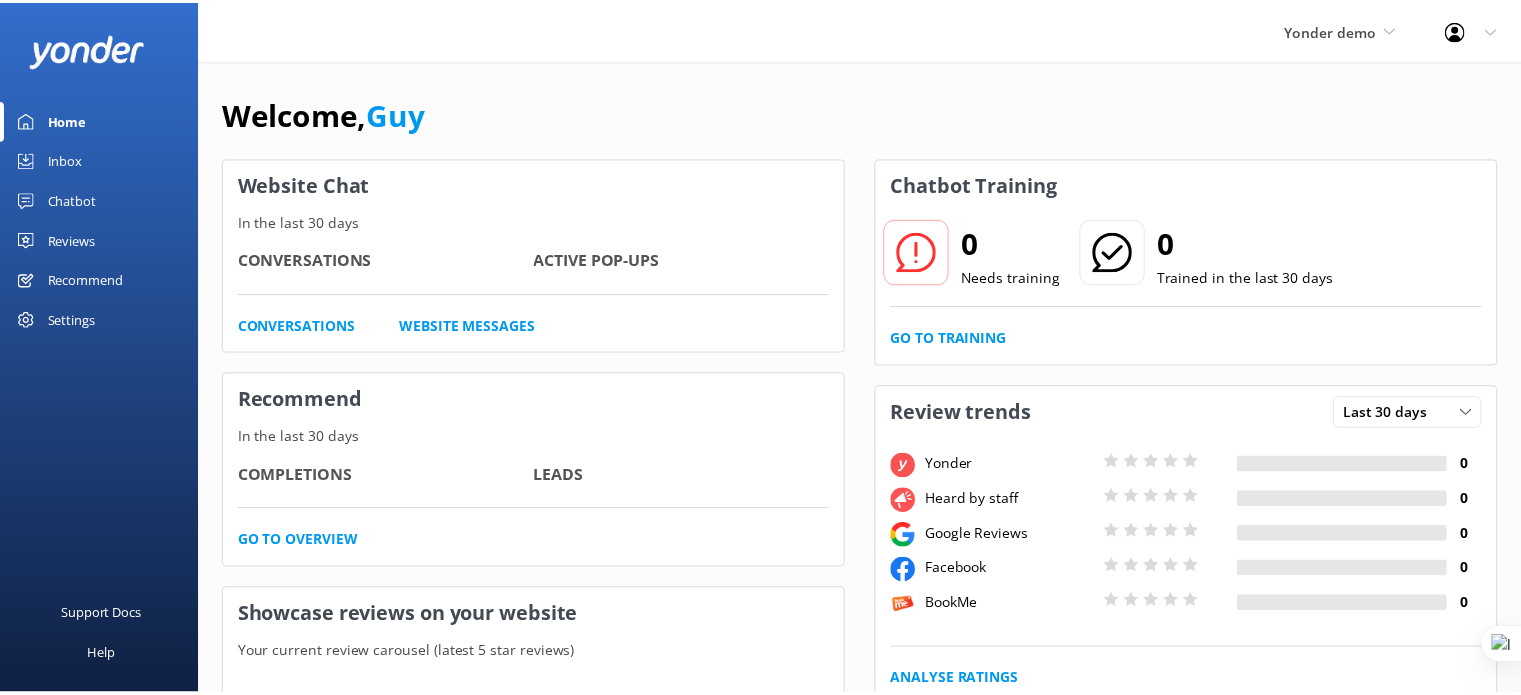 scroll, scrollTop: 0, scrollLeft: 0, axis: both 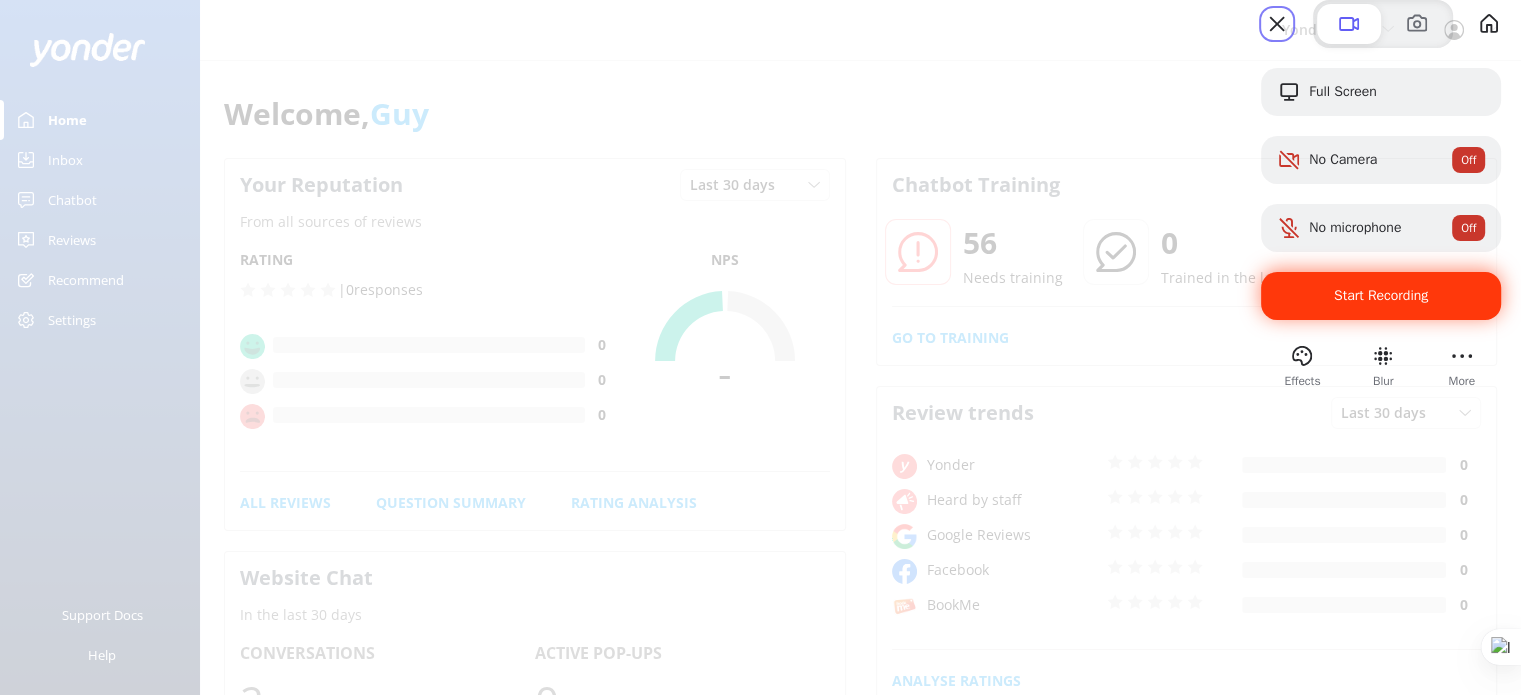 click on "Start Recording" at bounding box center (1381, 295) 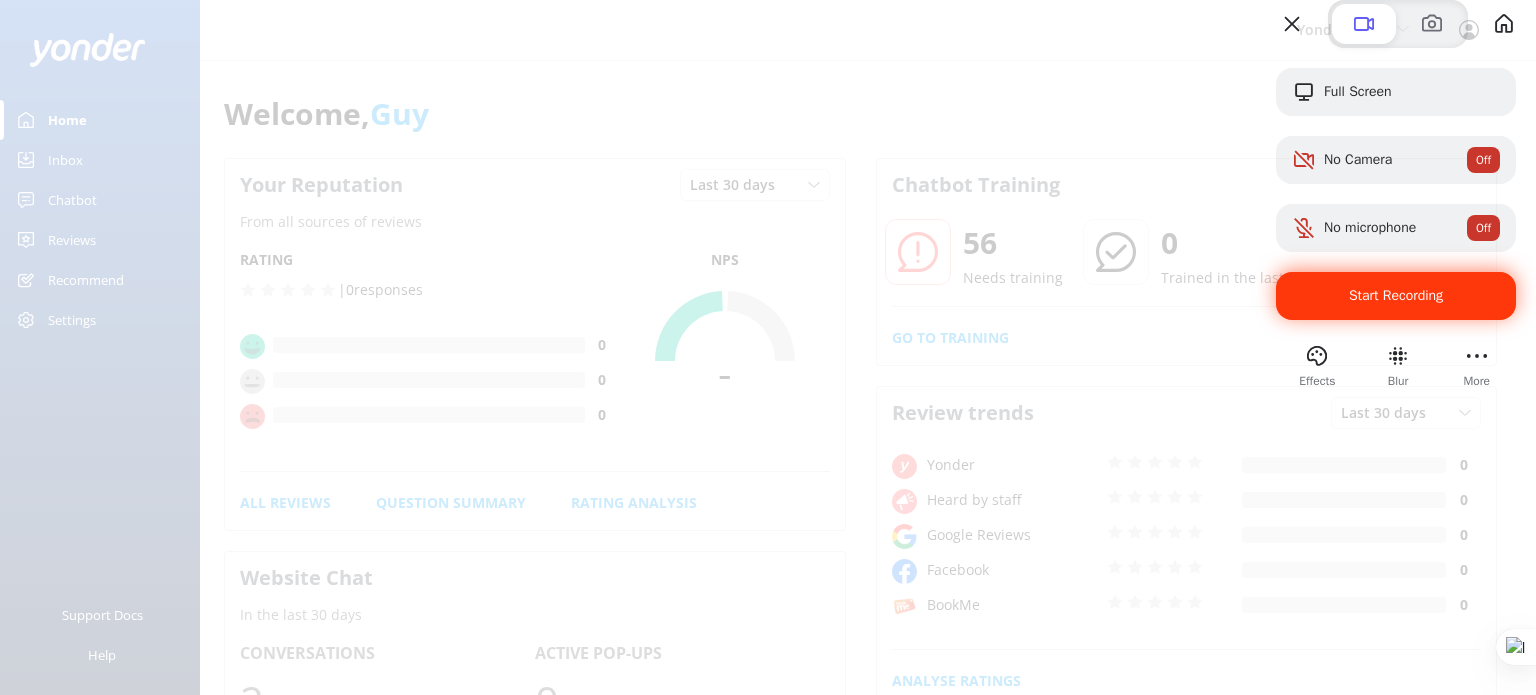 click on "Yes, proceed" at bounding box center [435, 1580] 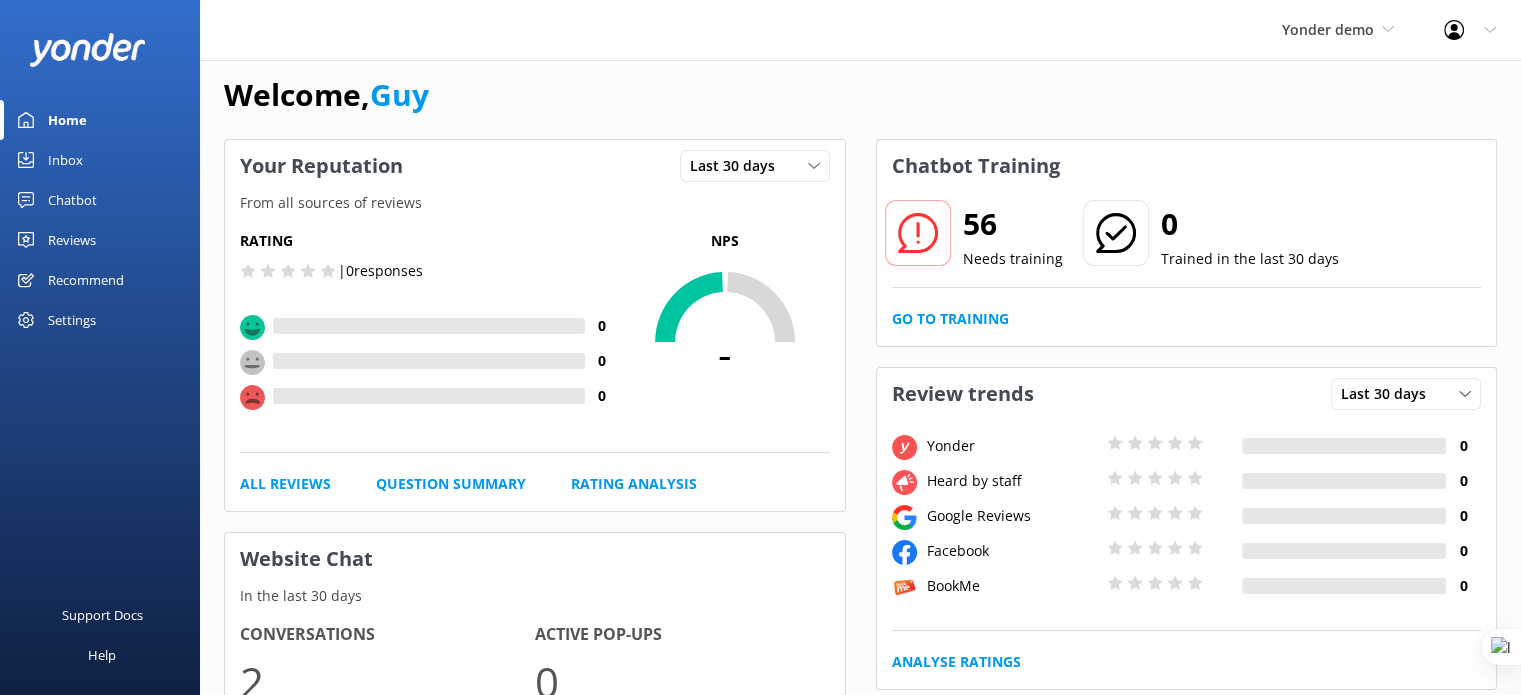 scroll, scrollTop: 24, scrollLeft: 0, axis: vertical 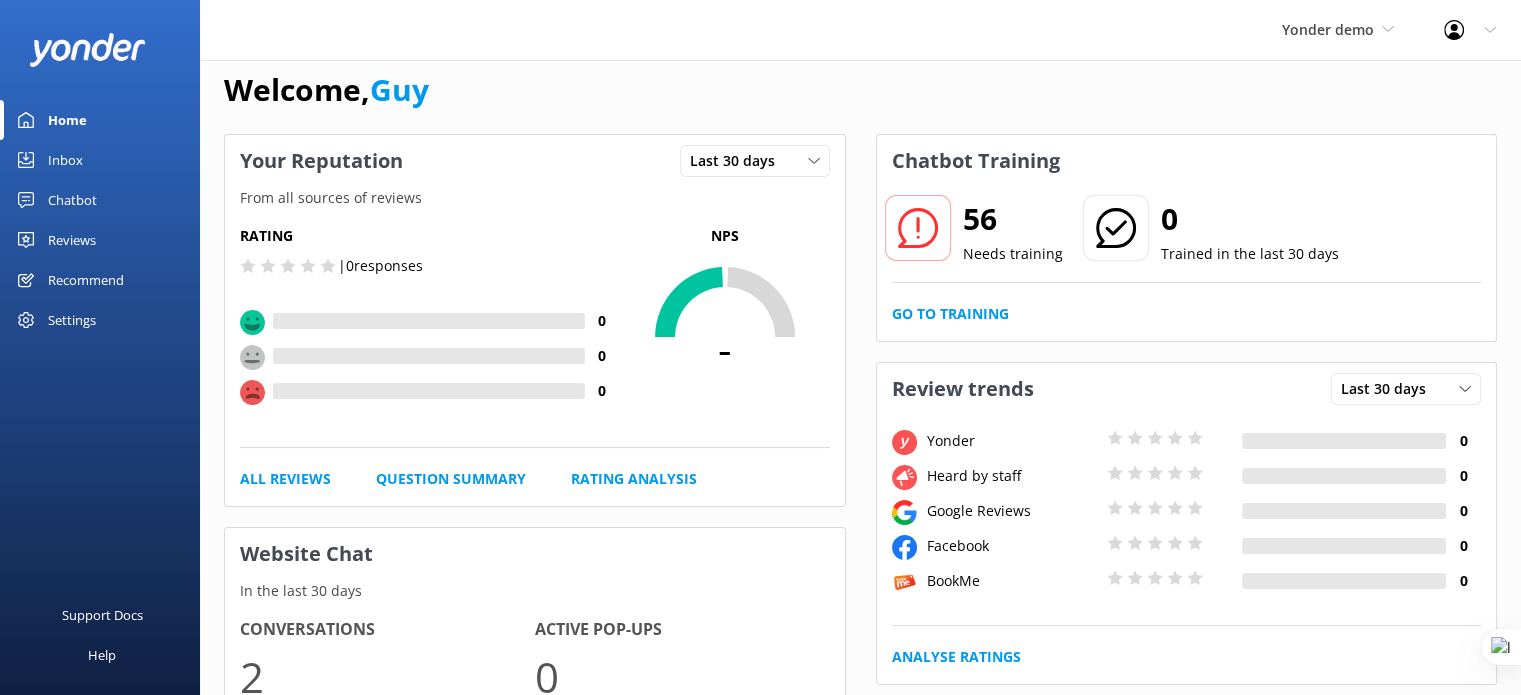 click on "Settings" at bounding box center [72, 320] 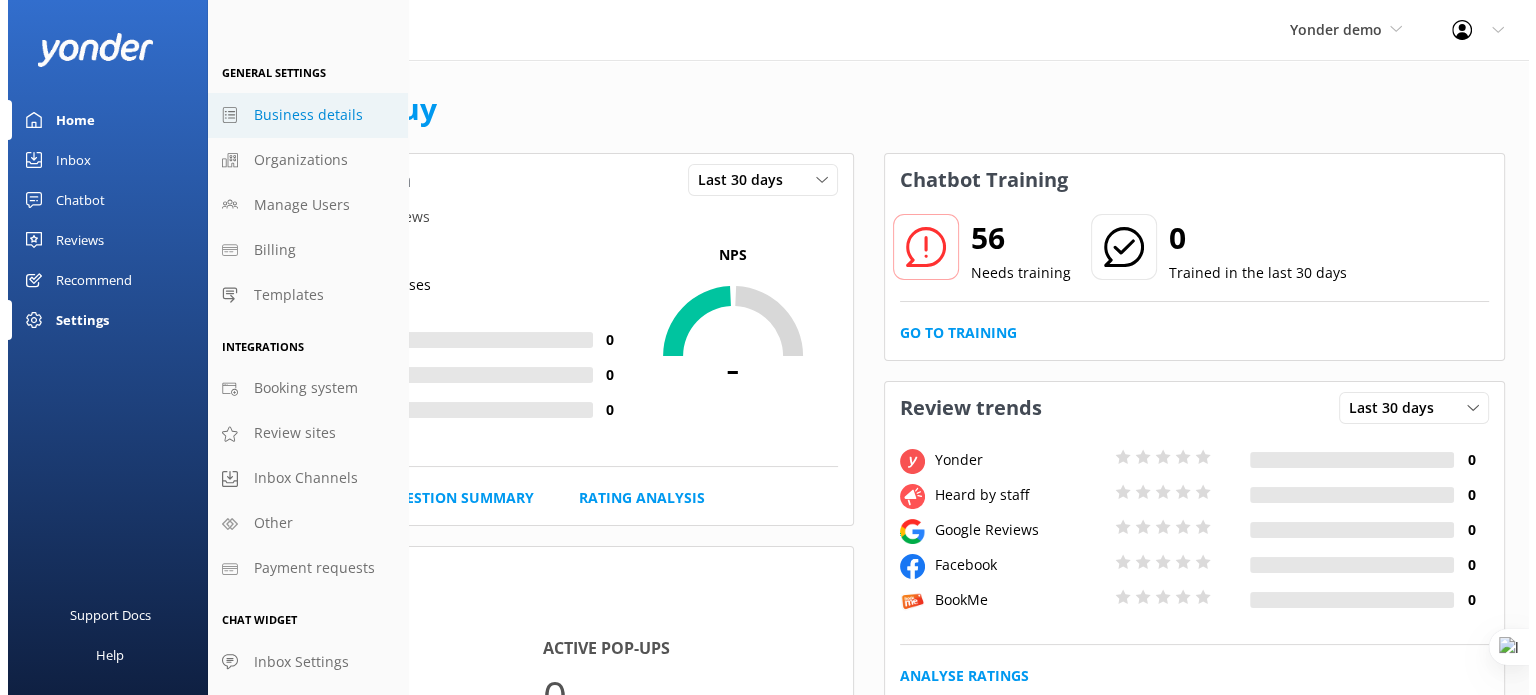 scroll, scrollTop: 0, scrollLeft: 0, axis: both 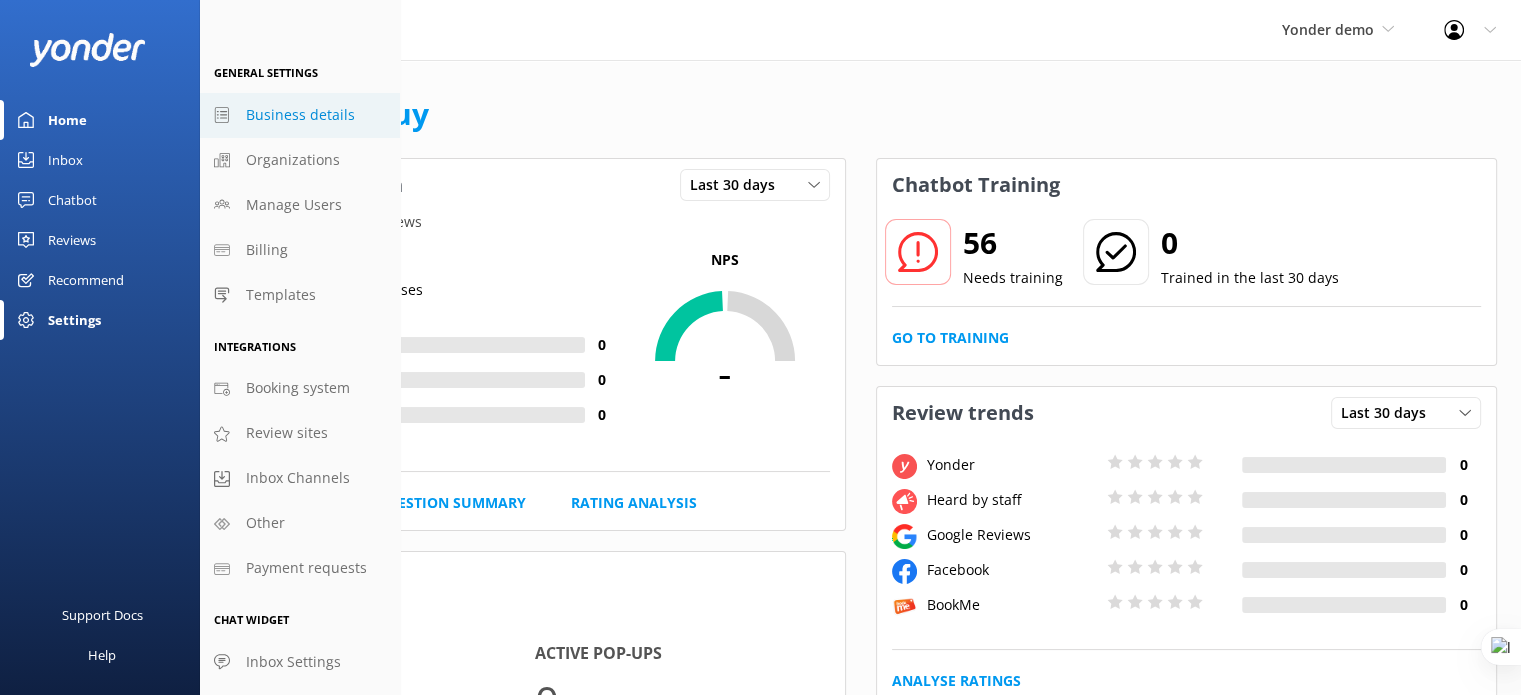 click on "Business details" at bounding box center [300, 115] 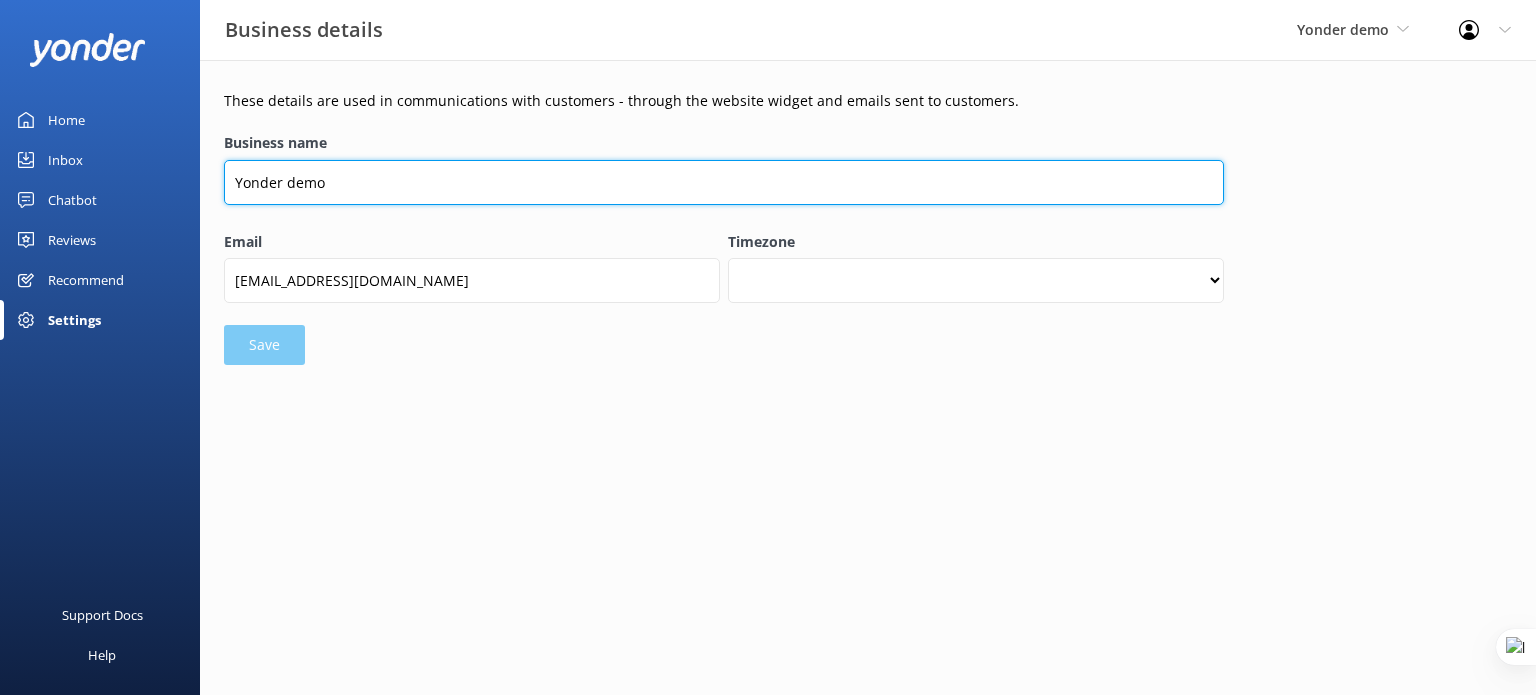 click on "Yonder demo" at bounding box center [724, 182] 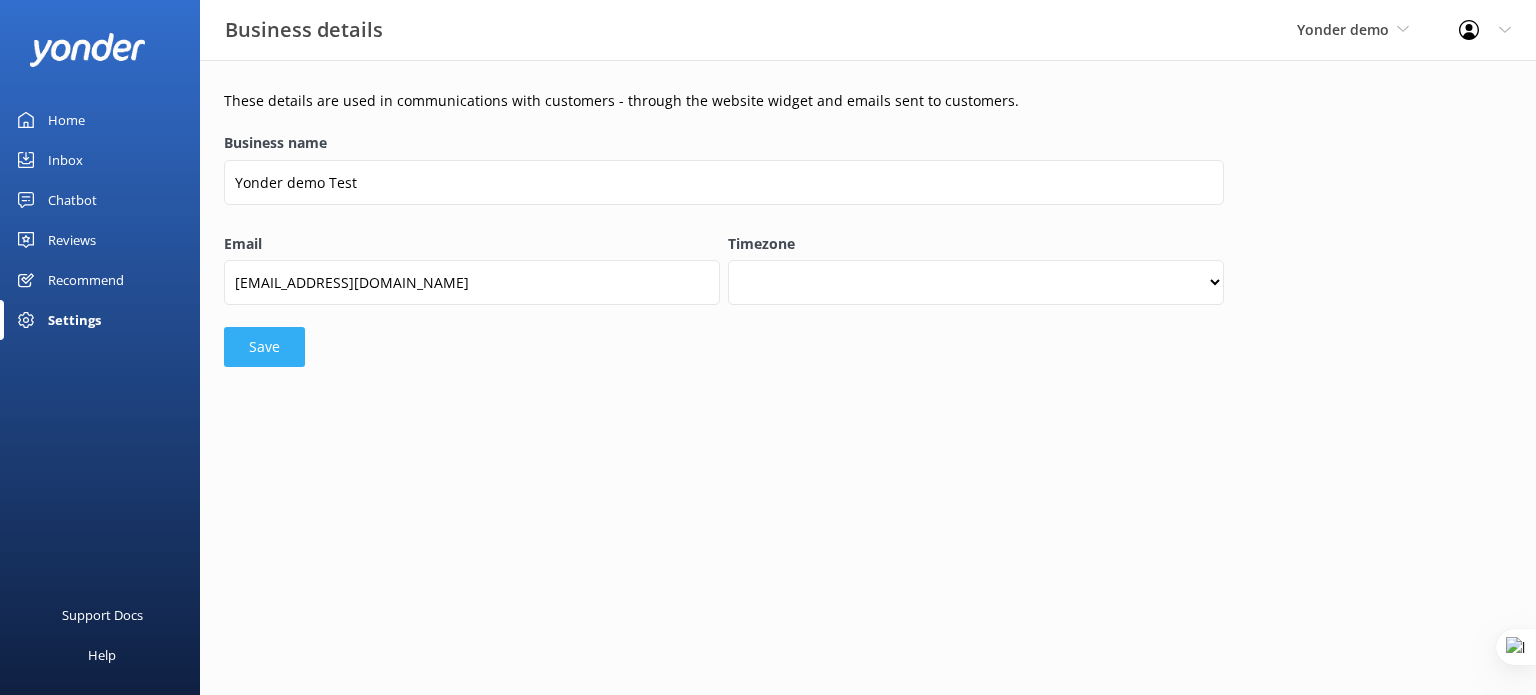 click on "Save" at bounding box center [264, 347] 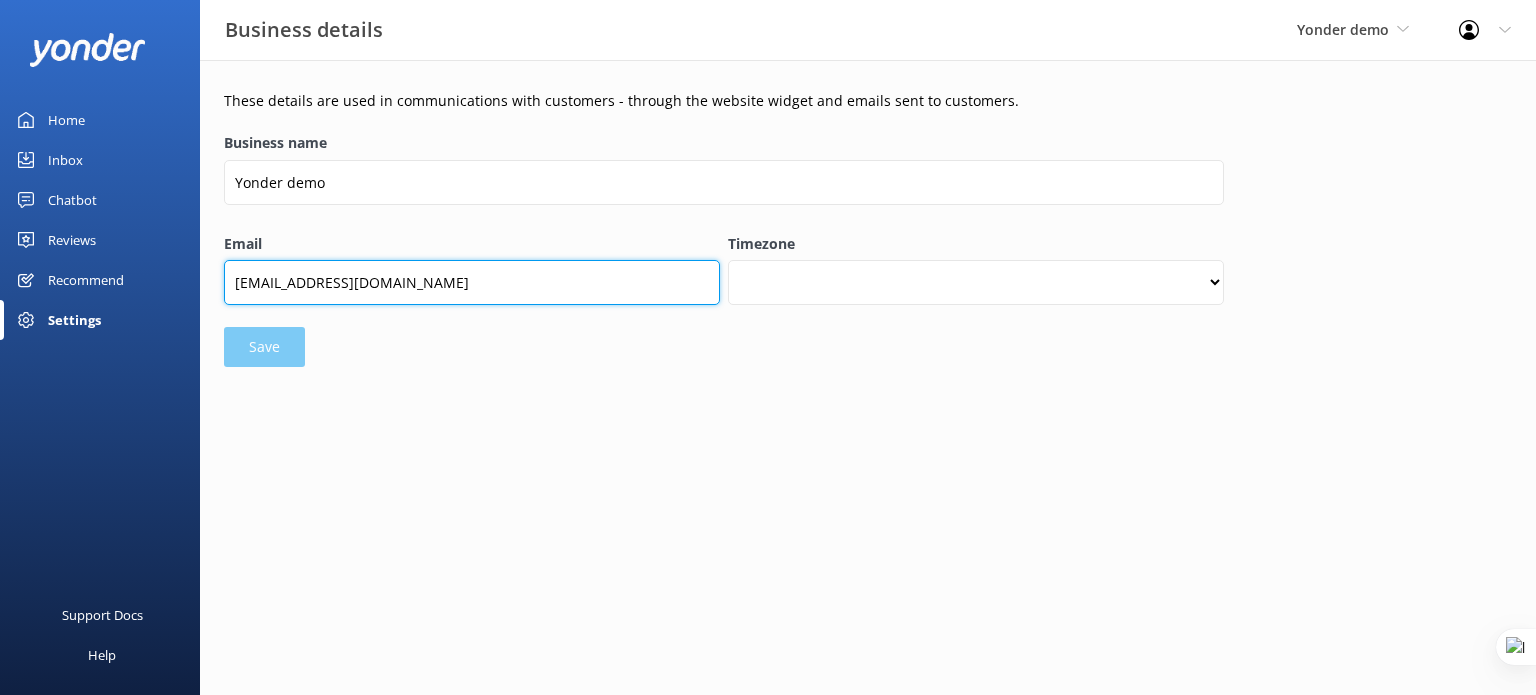 click on "hello@yonderhq.com" at bounding box center [472, 282] 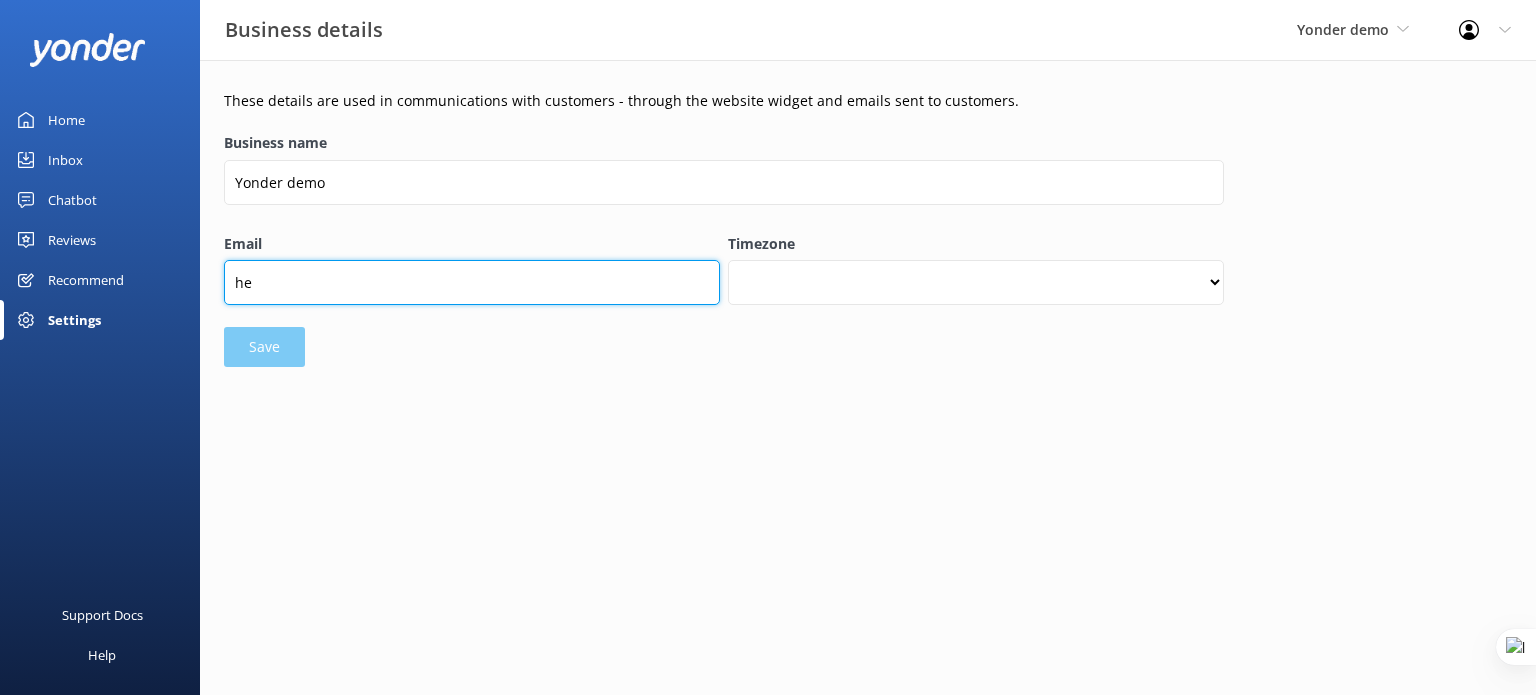 type on "h" 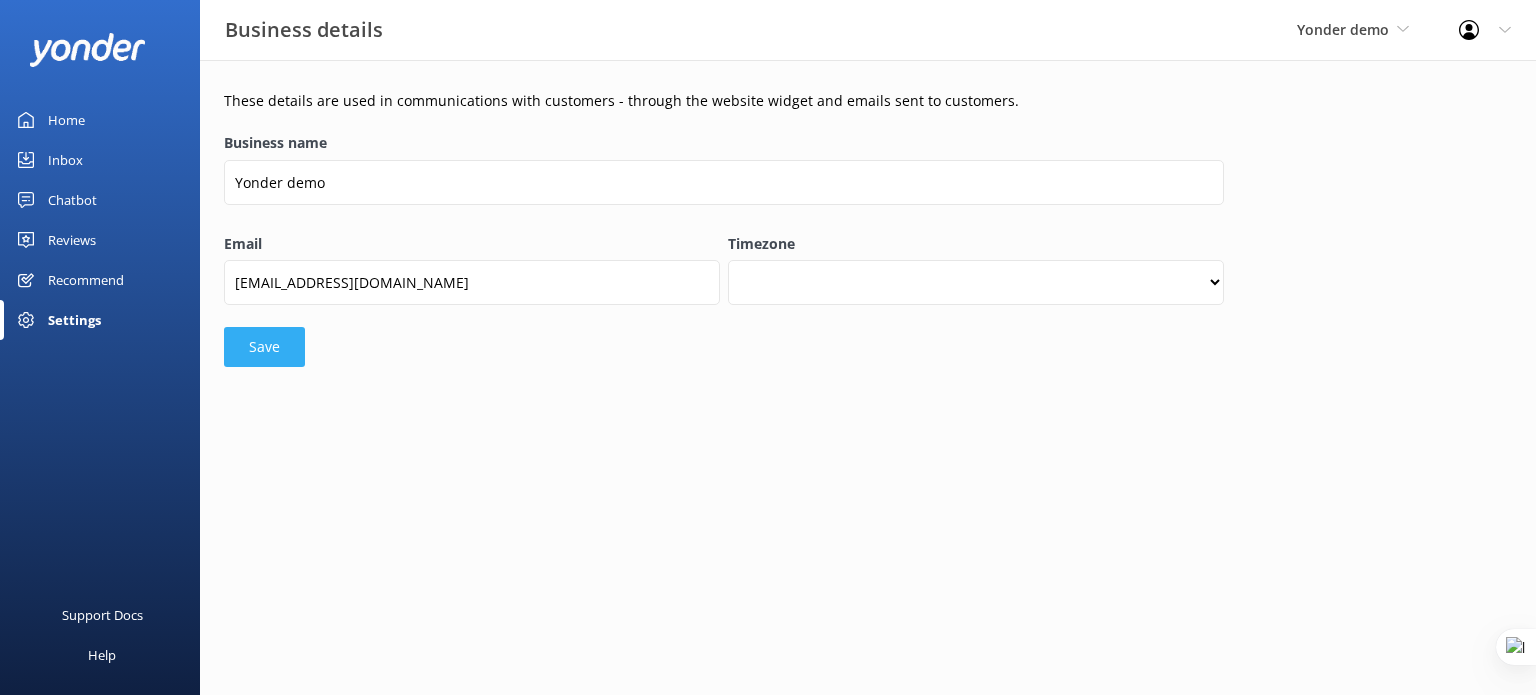 click on "Save" at bounding box center [264, 347] 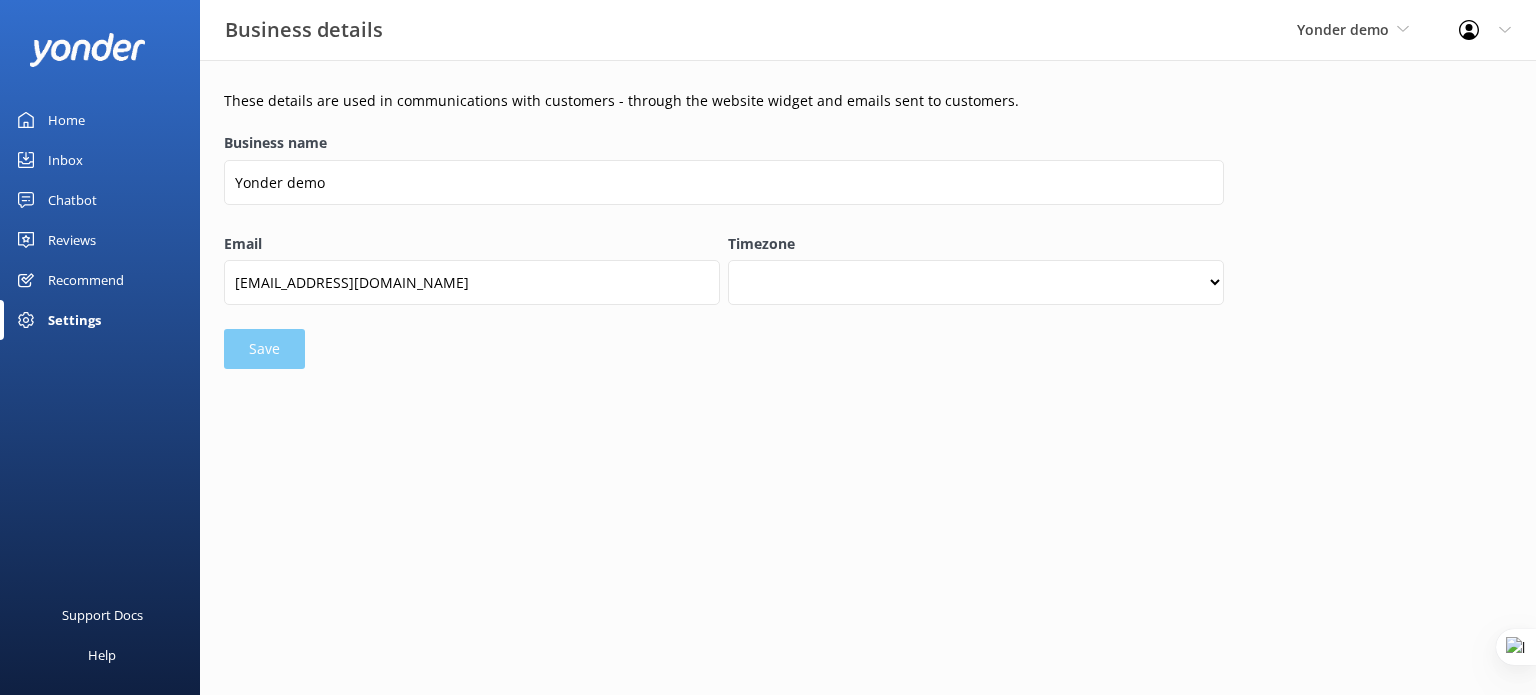type on "guy@yonderhq.com" 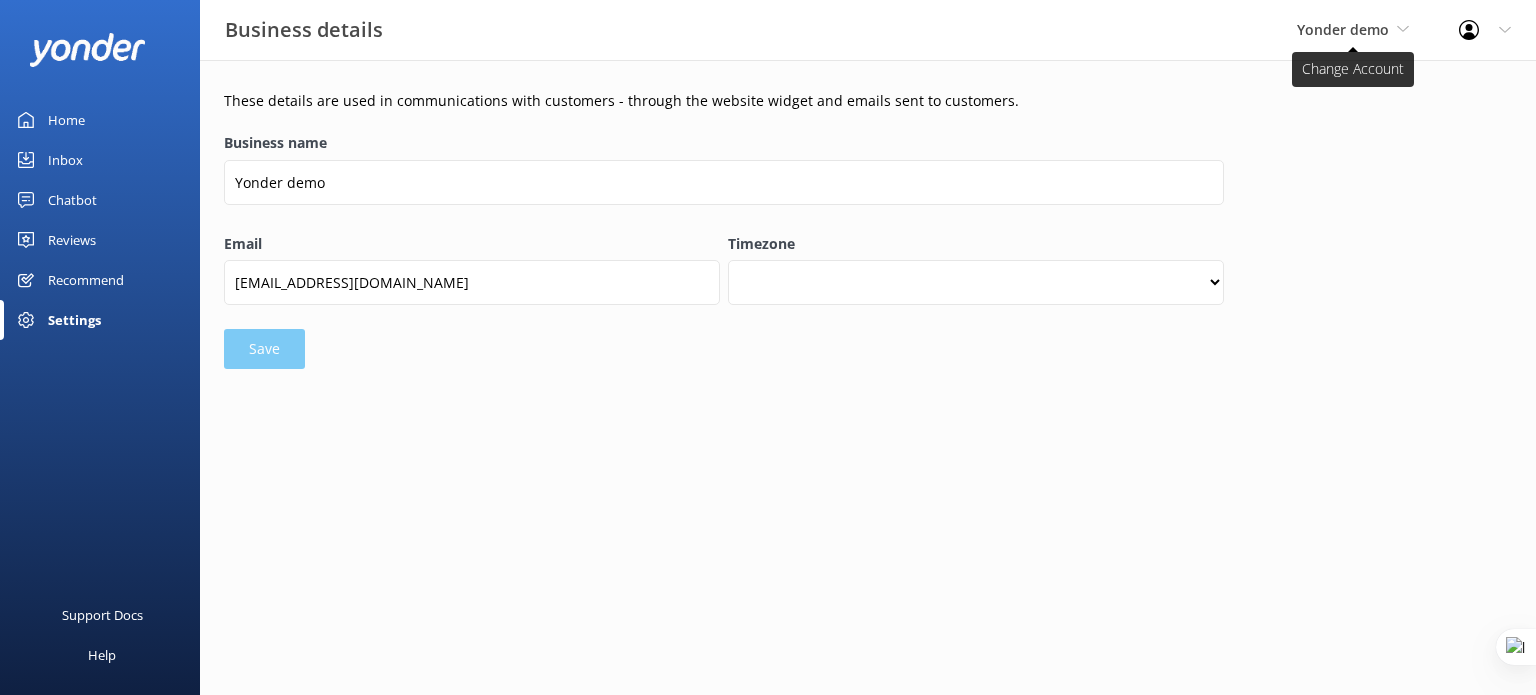 click on "Yonder demo" at bounding box center (1353, 30) 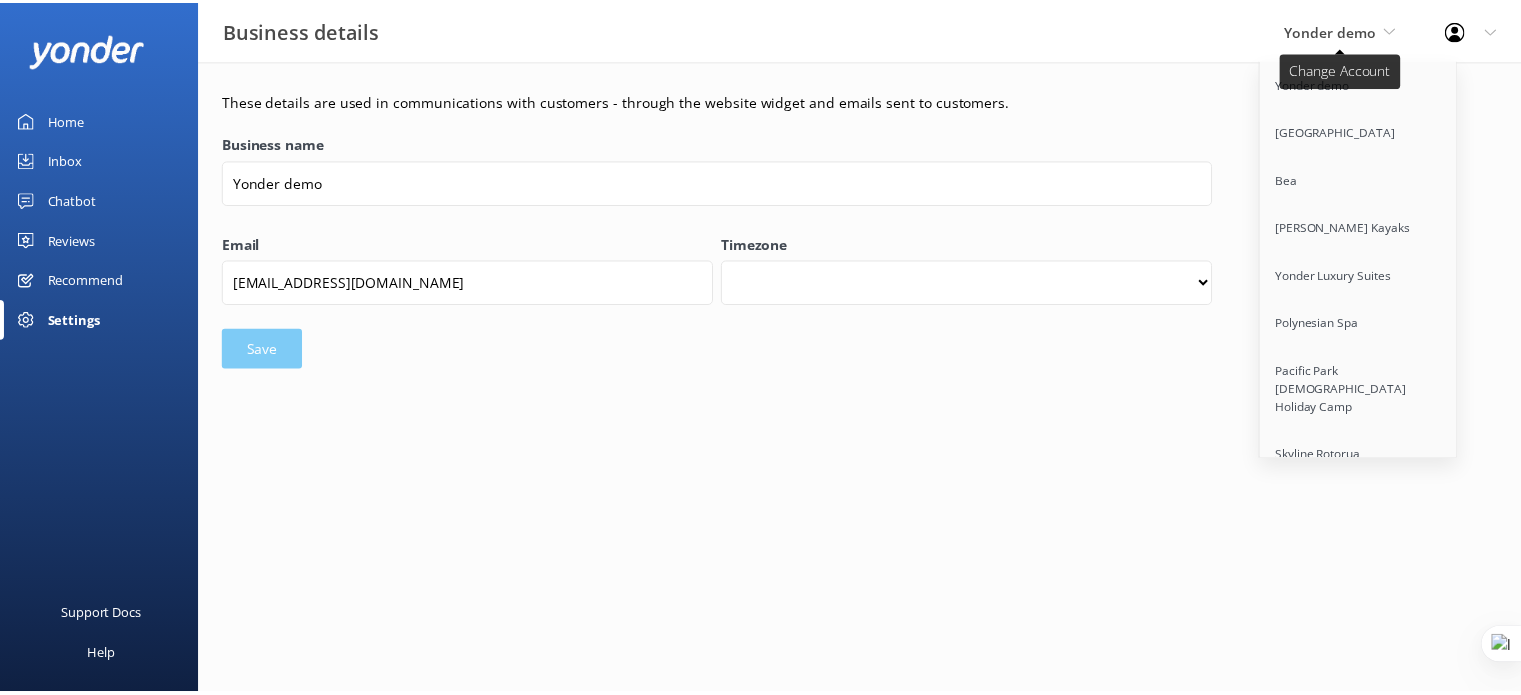 scroll, scrollTop: 8440, scrollLeft: 0, axis: vertical 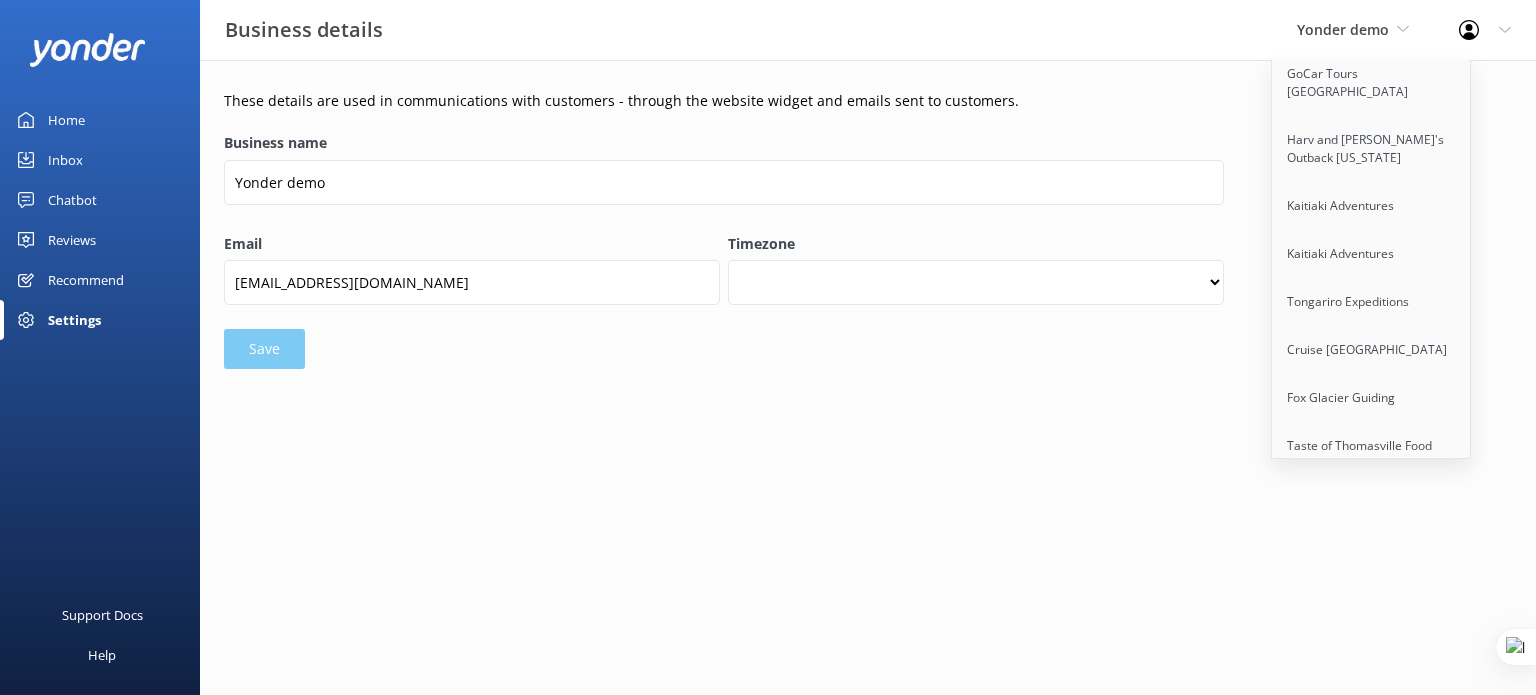 click on "Providence Tour Company" at bounding box center [1372, 512] 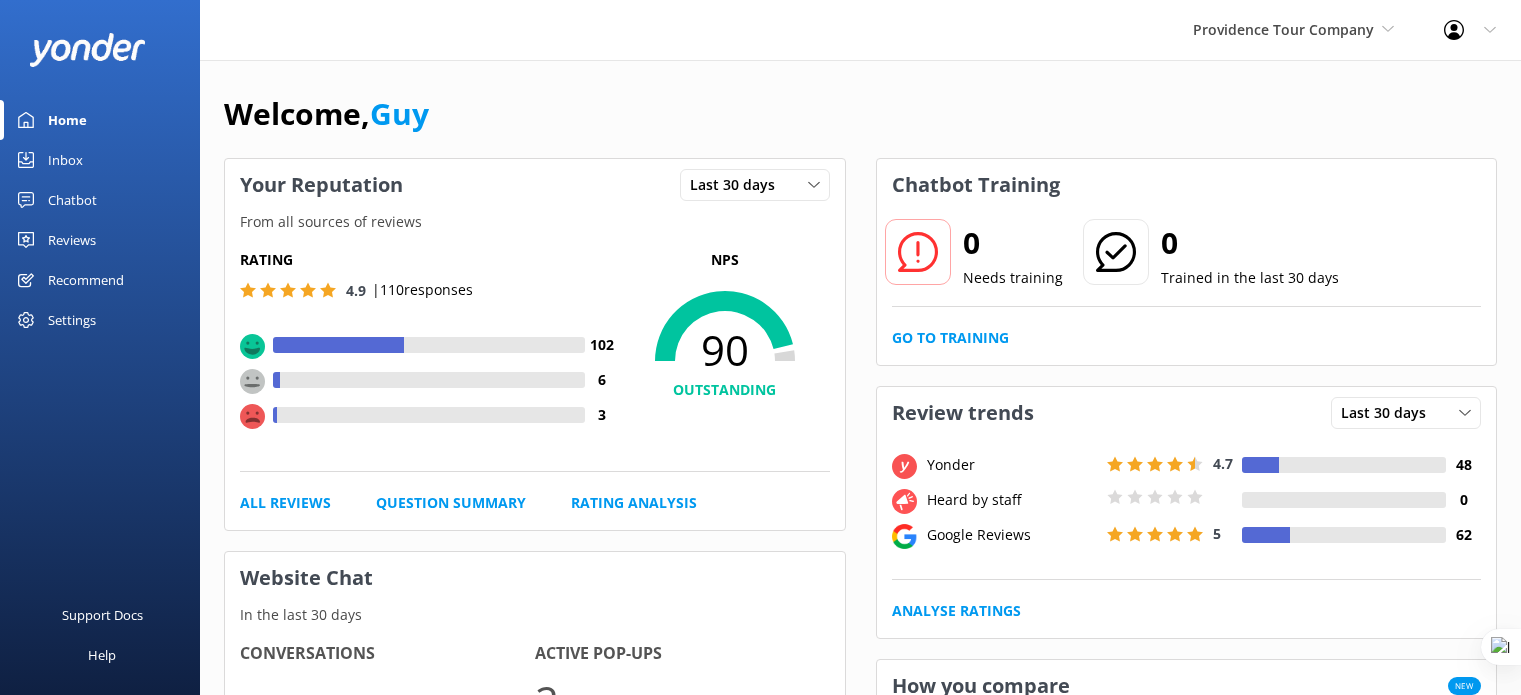 scroll, scrollTop: 0, scrollLeft: 0, axis: both 